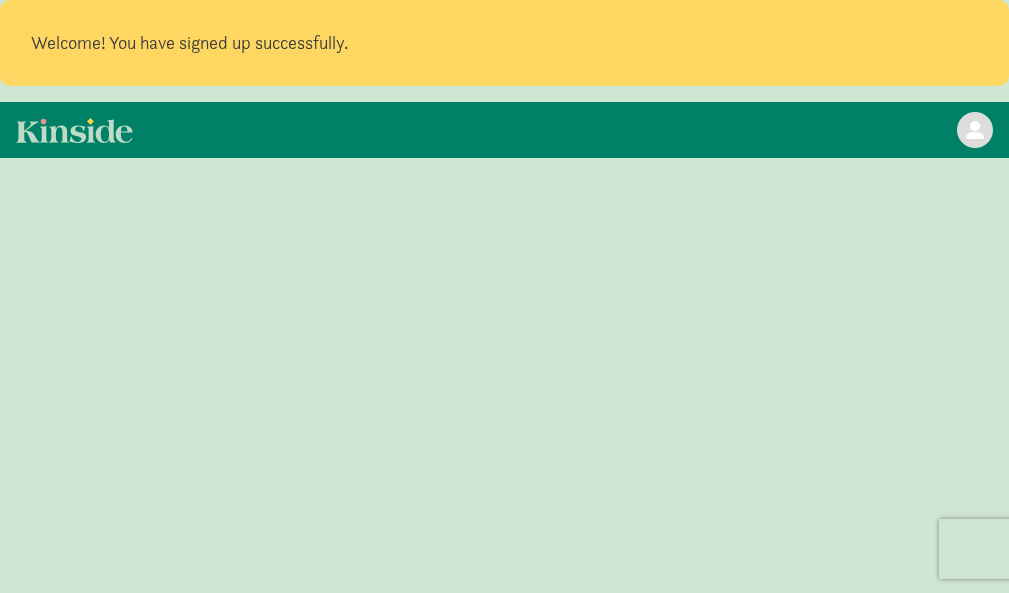 scroll, scrollTop: 0, scrollLeft: 0, axis: both 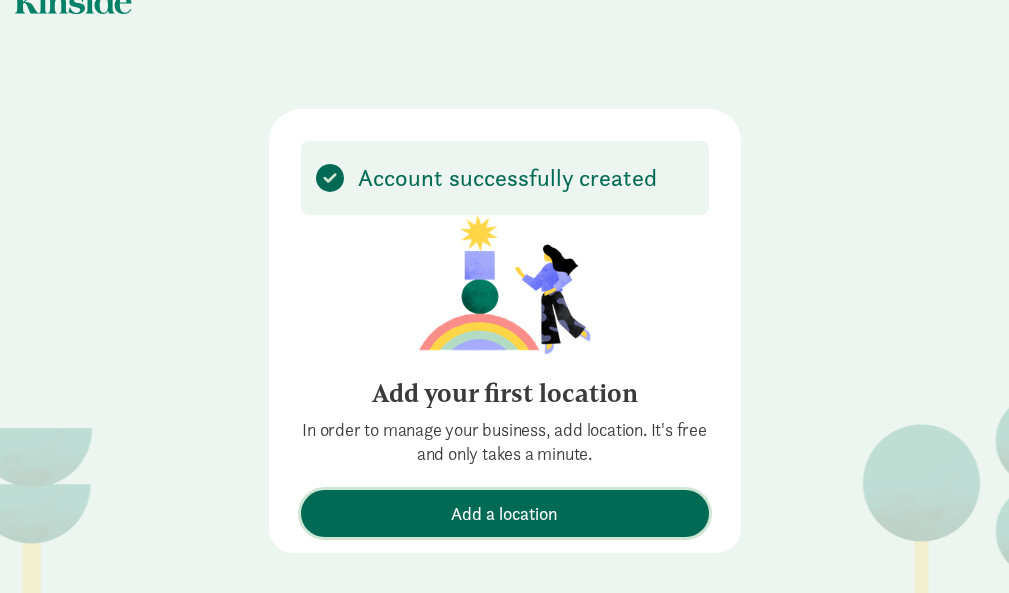 click on "Add a location" at bounding box center (504, 513) 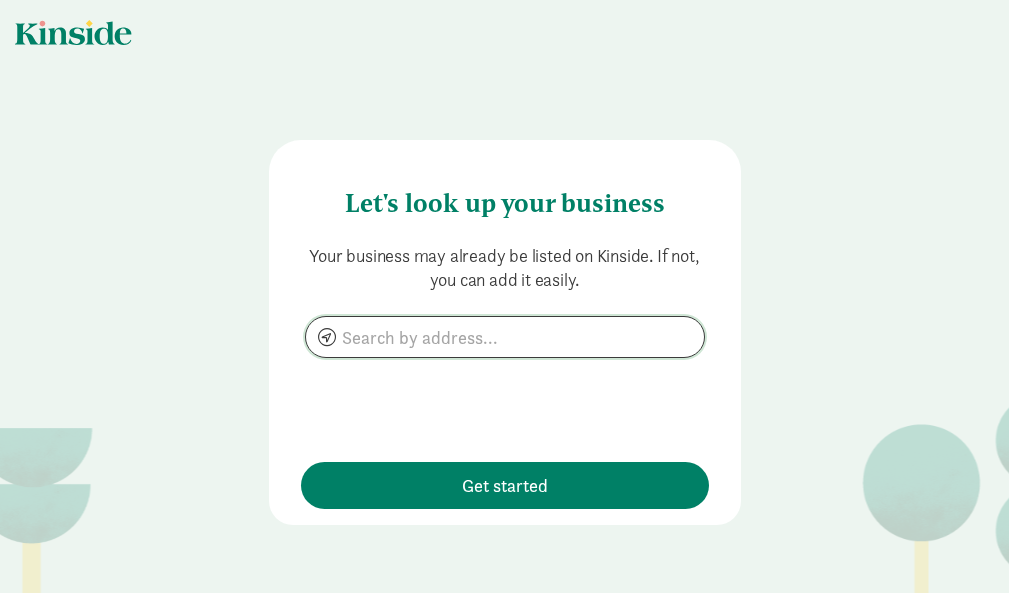 click 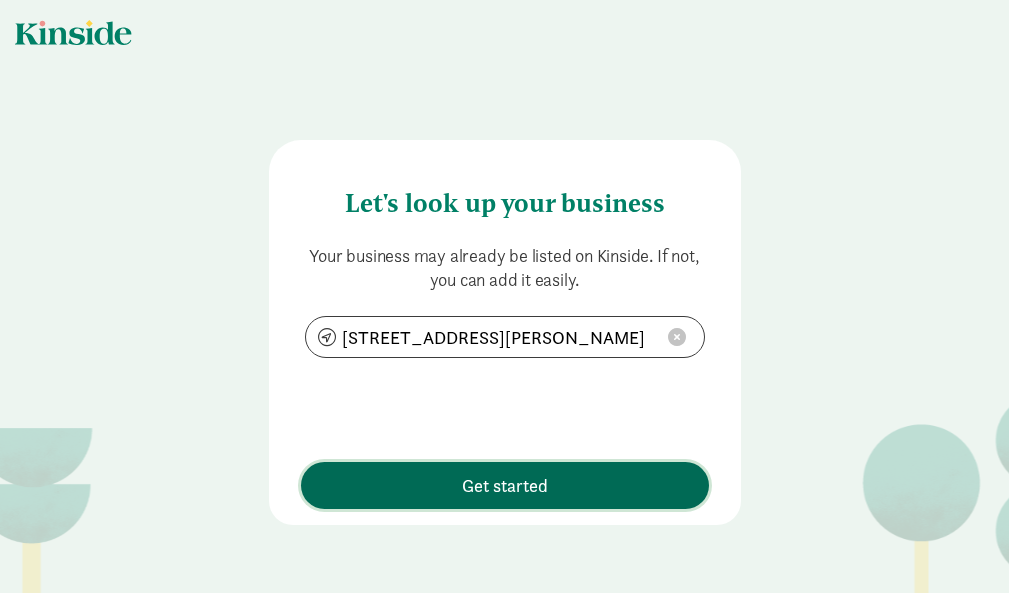 click on "Get started" at bounding box center [505, 485] 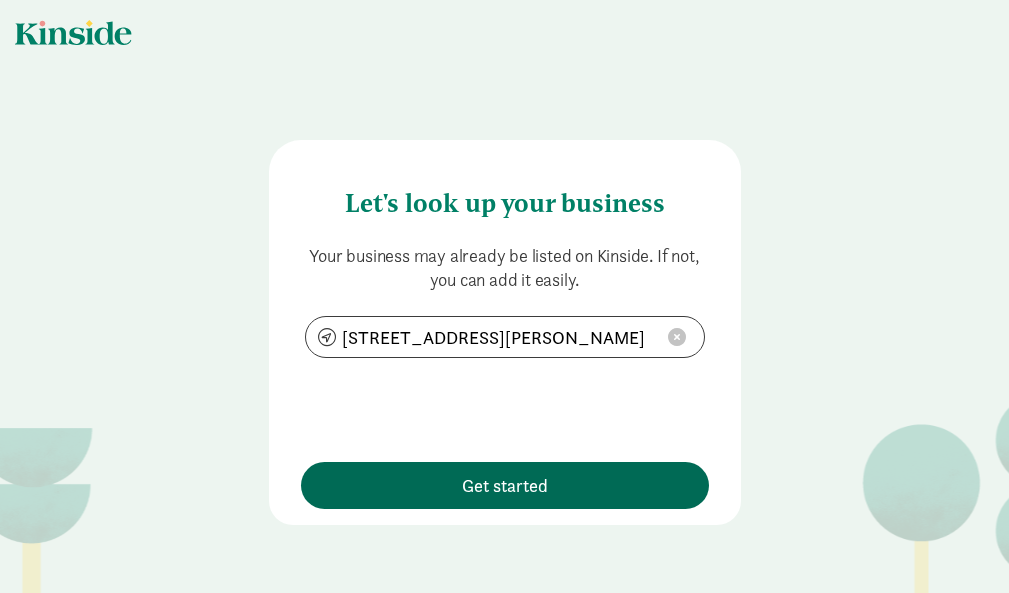 type on "[STREET_ADDRESS][PERSON_NAME]" 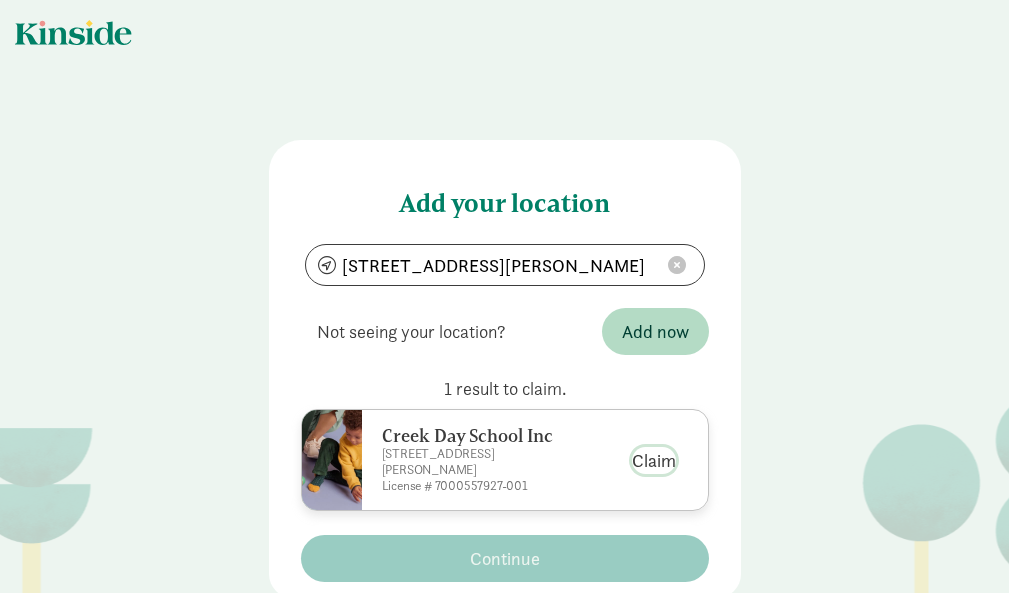 click on "Claim" at bounding box center (654, 460) 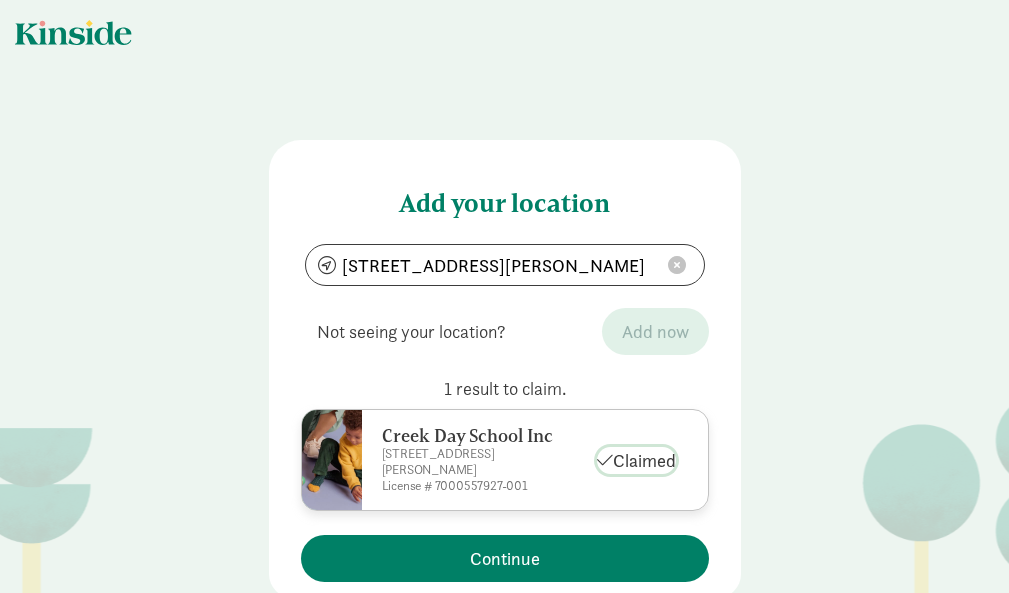 scroll, scrollTop: 49, scrollLeft: 0, axis: vertical 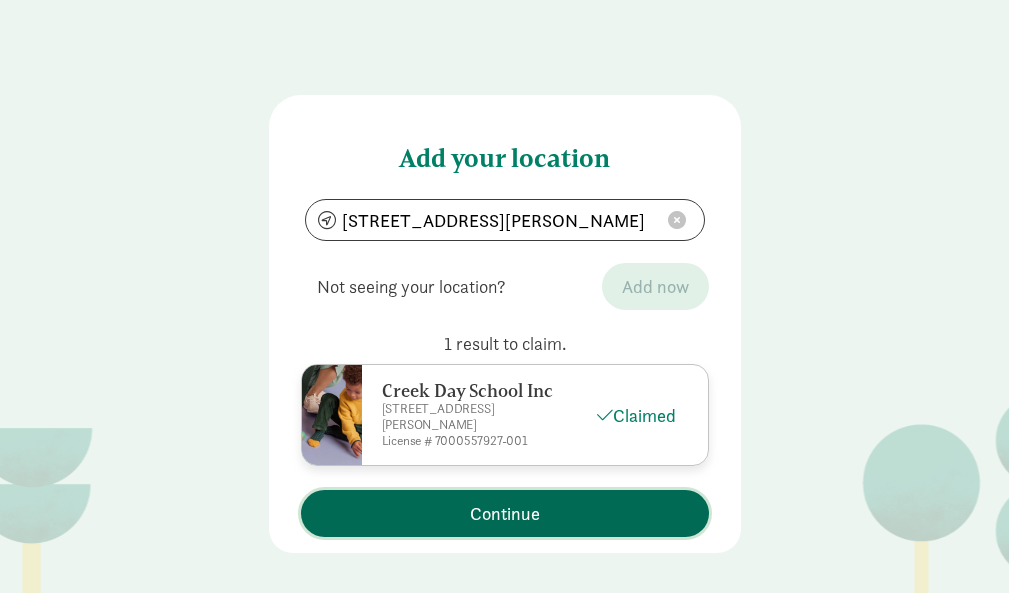click on "Continue" at bounding box center [505, 513] 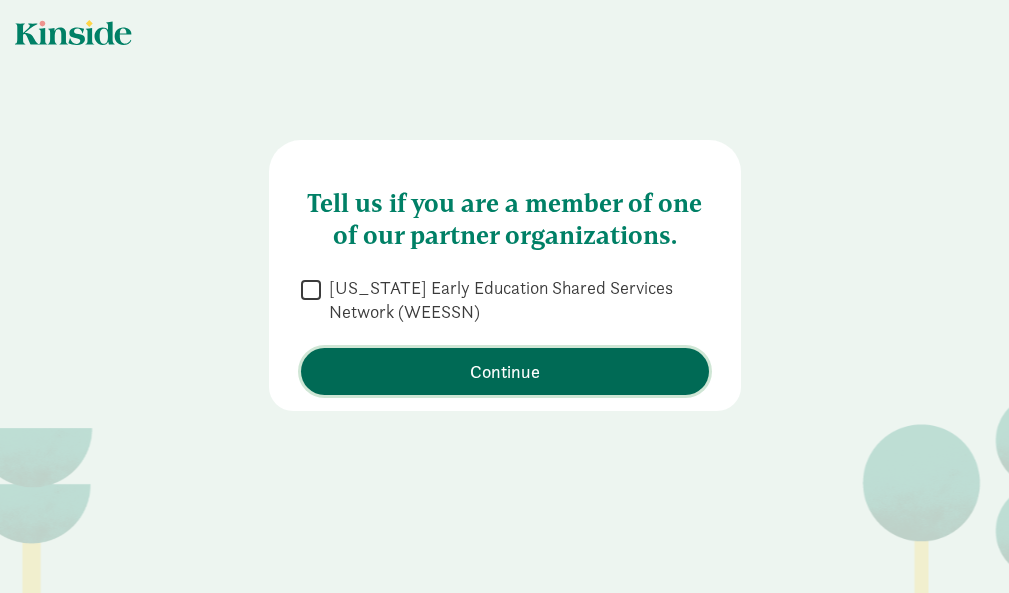 scroll, scrollTop: 0, scrollLeft: 0, axis: both 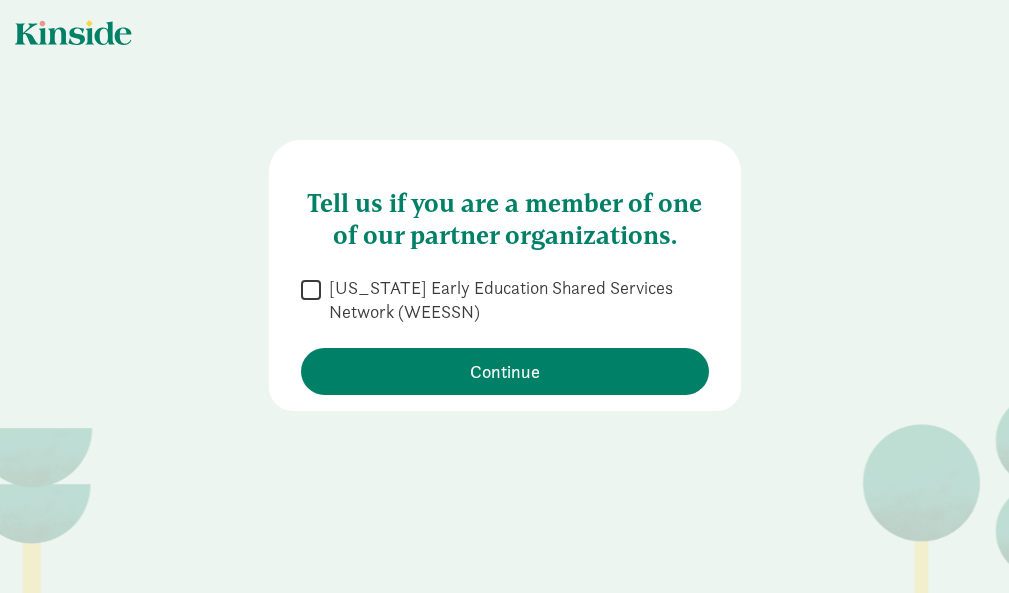 click on "[US_STATE] Early Education Shared Services Network (WEESSN)" at bounding box center [311, 289] 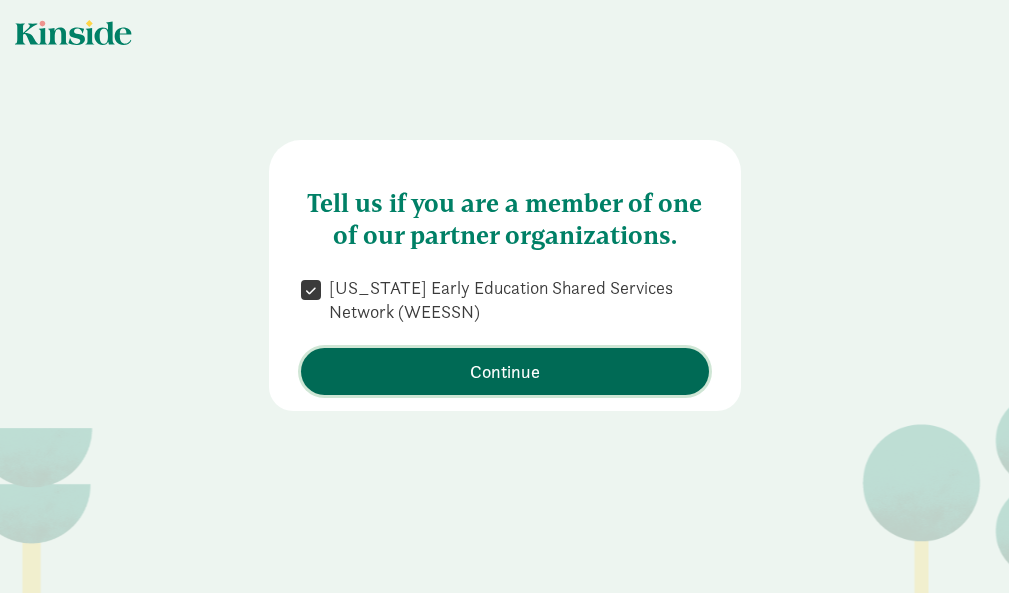 click on "Continue" at bounding box center [505, 371] 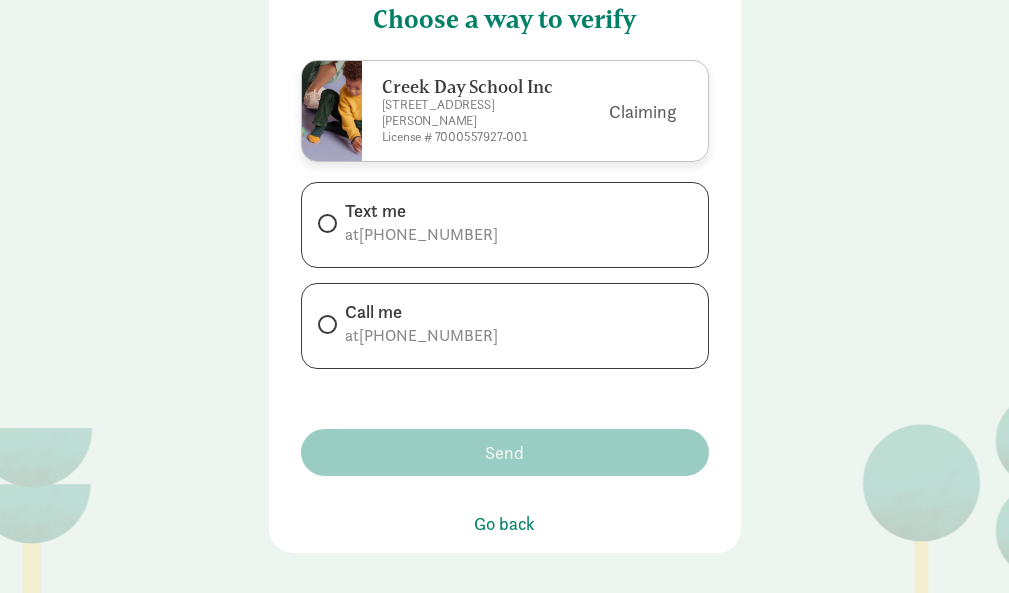 scroll, scrollTop: 188, scrollLeft: 0, axis: vertical 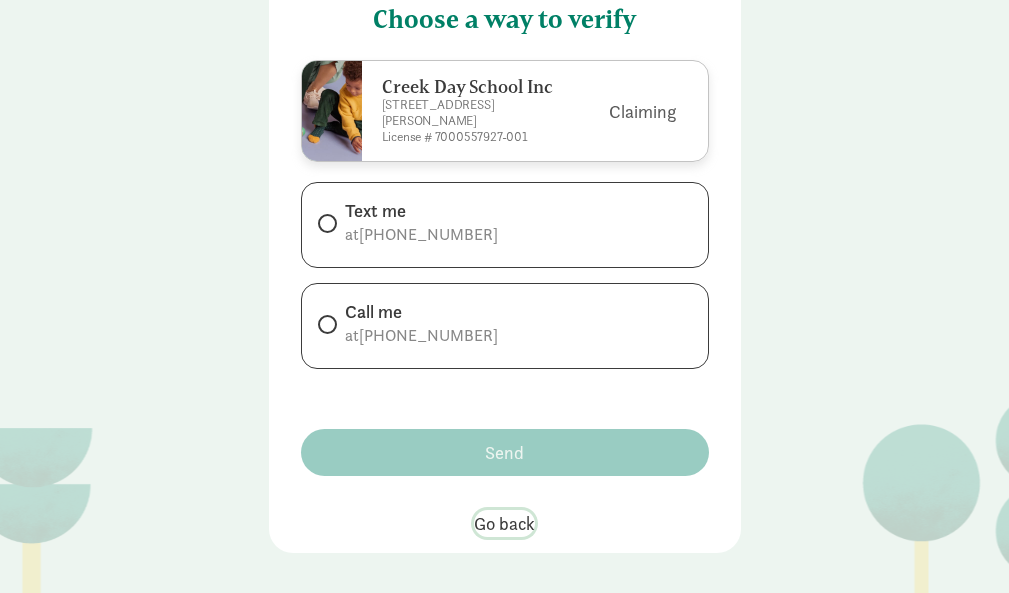 click on "Go back" at bounding box center [504, 523] 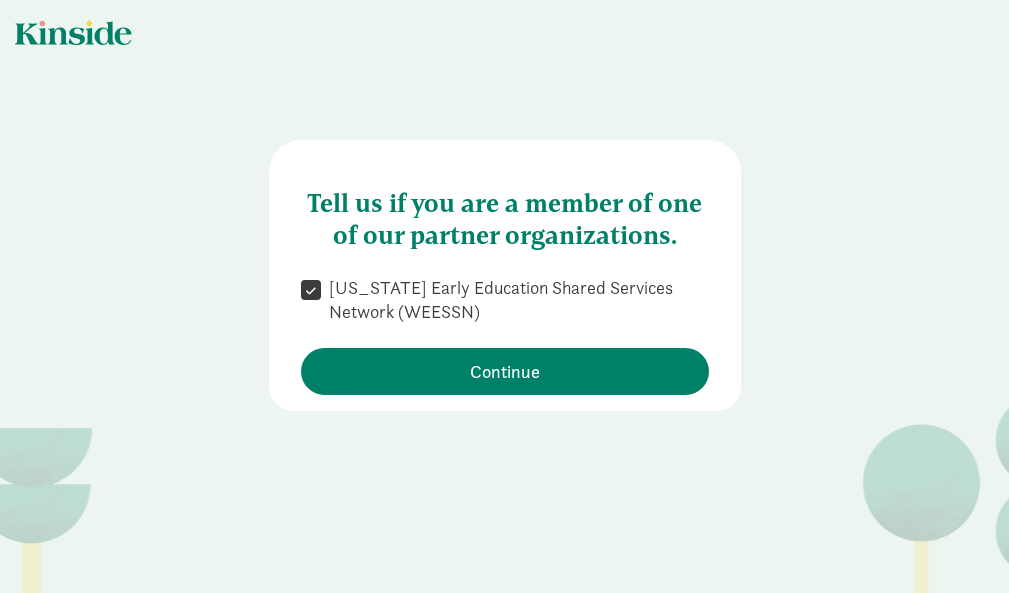 scroll, scrollTop: 0, scrollLeft: 0, axis: both 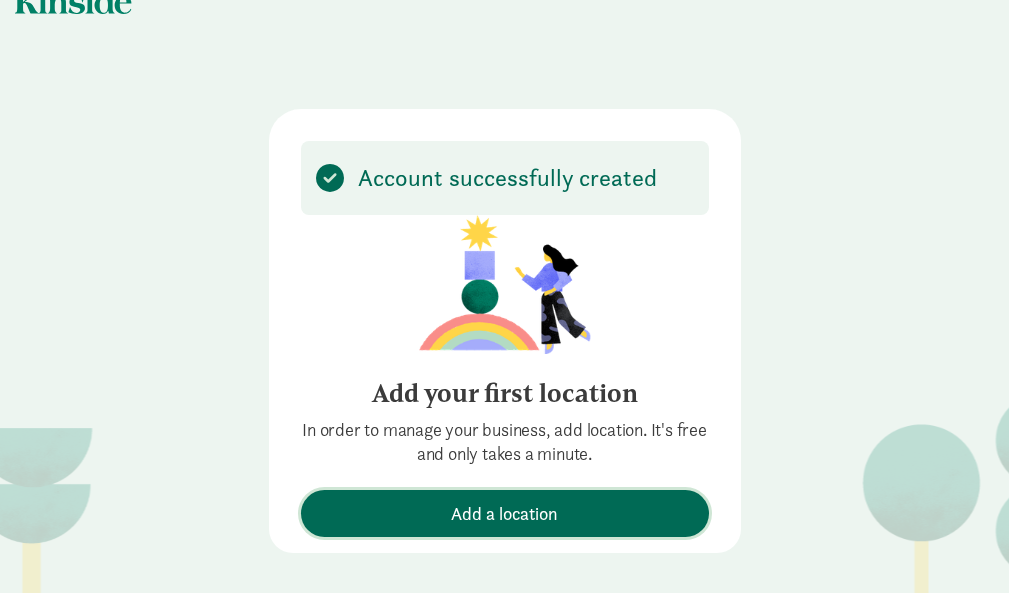 click on "Add a location" at bounding box center [504, 513] 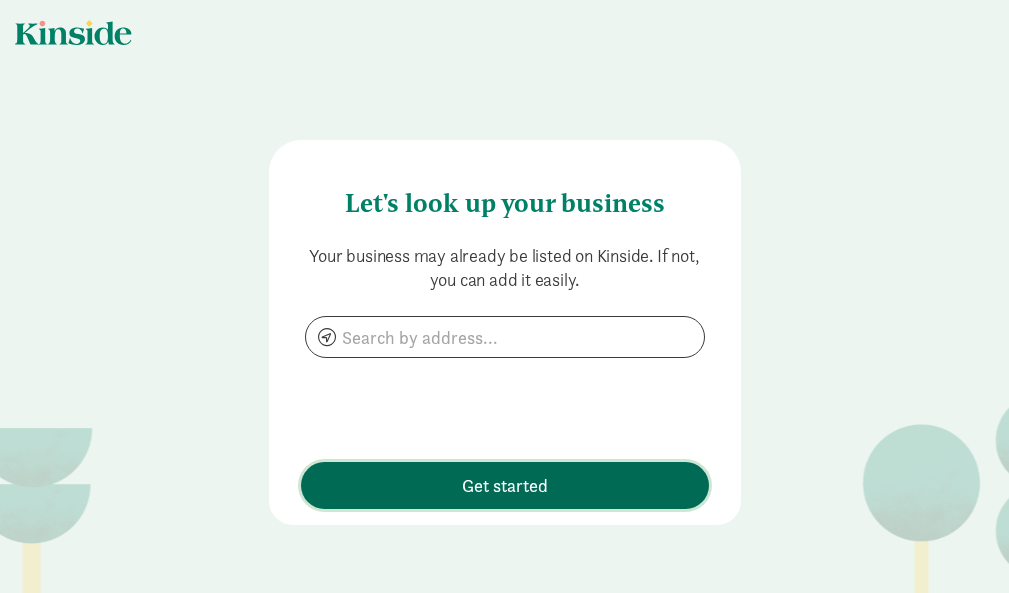 scroll, scrollTop: 0, scrollLeft: 0, axis: both 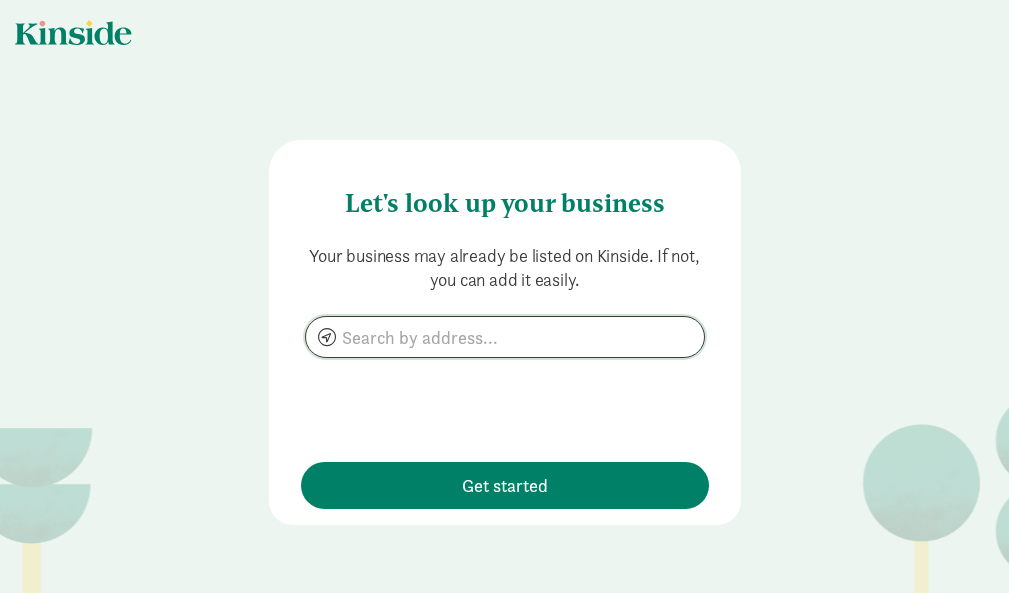 click 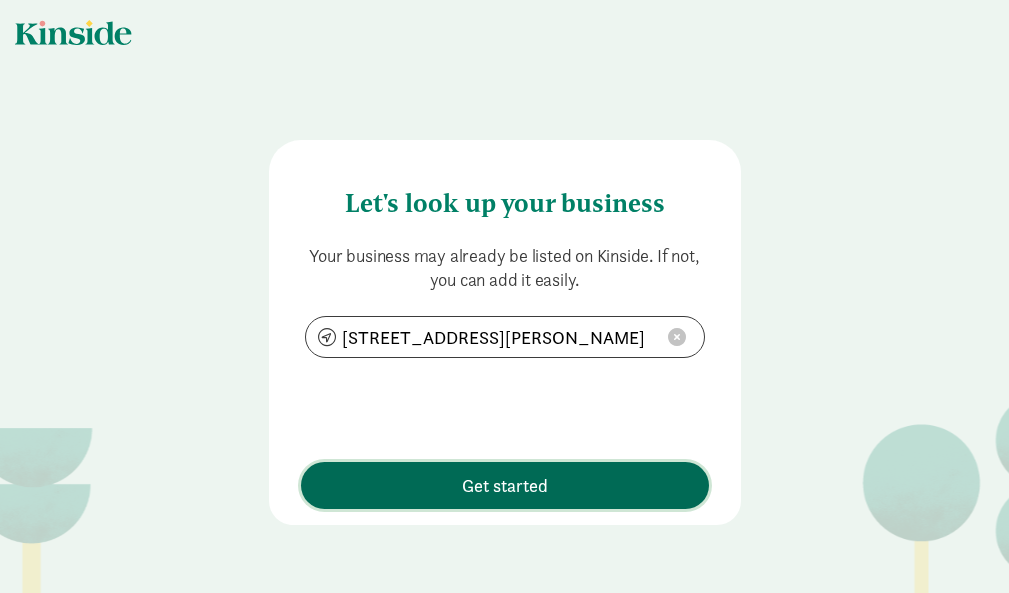 click on "Get started" at bounding box center [505, 485] 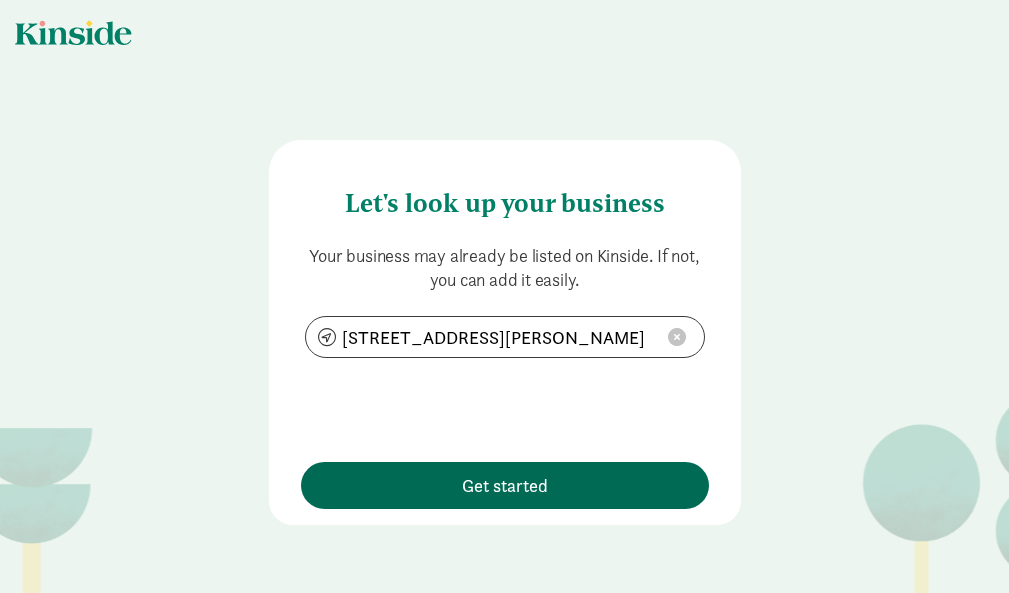 type on "[STREET_ADDRESS][PERSON_NAME]" 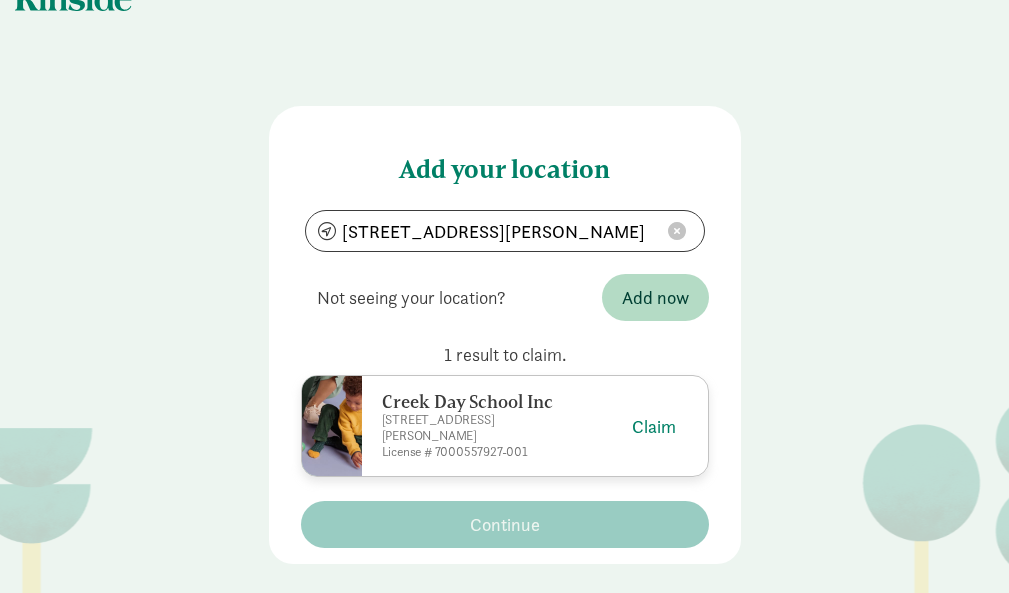 scroll, scrollTop: 49, scrollLeft: 0, axis: vertical 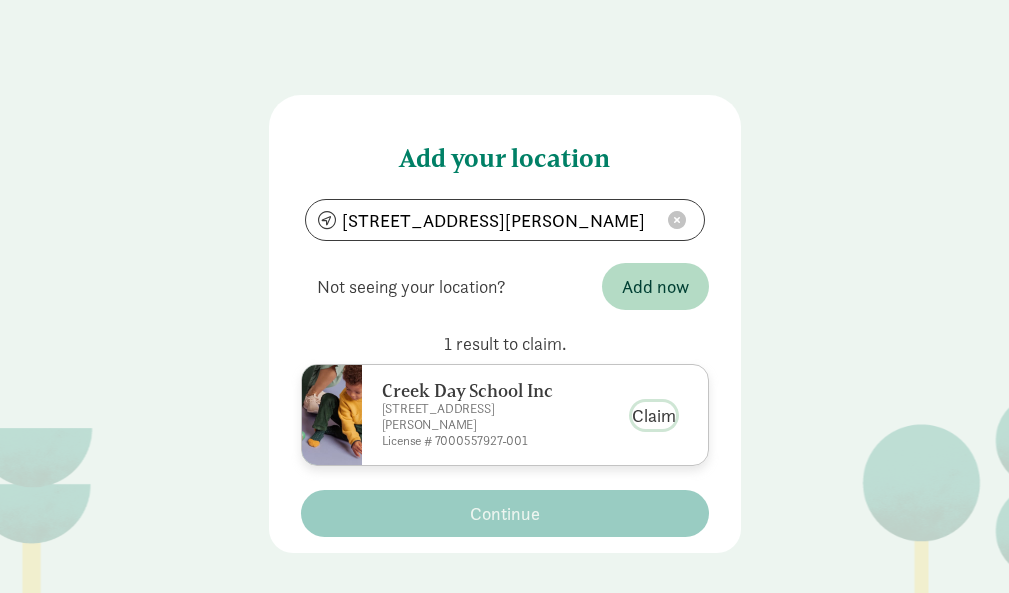 click on "Claim" at bounding box center [654, 415] 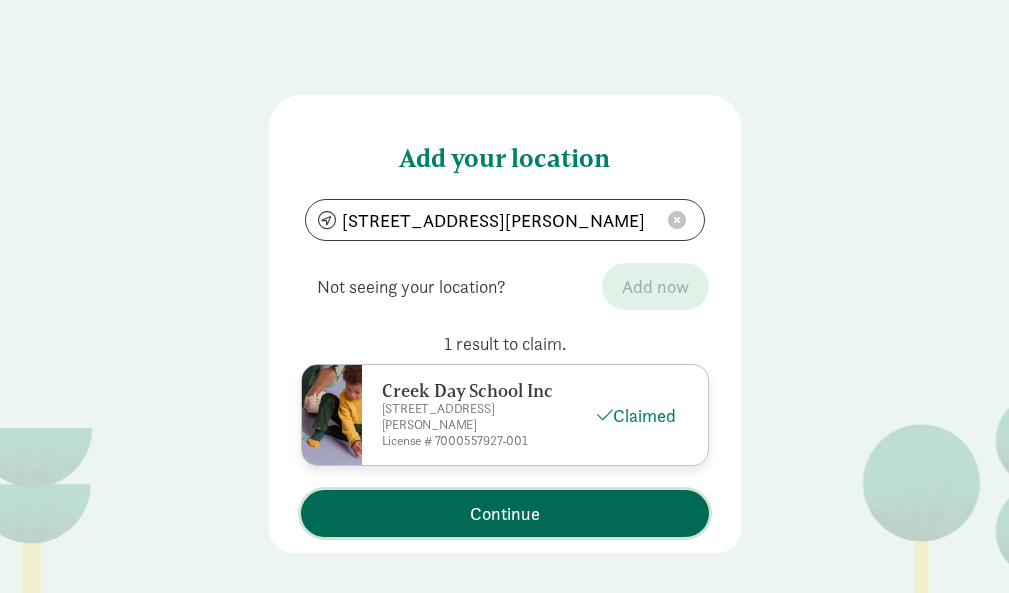 click on "Continue" at bounding box center (505, 513) 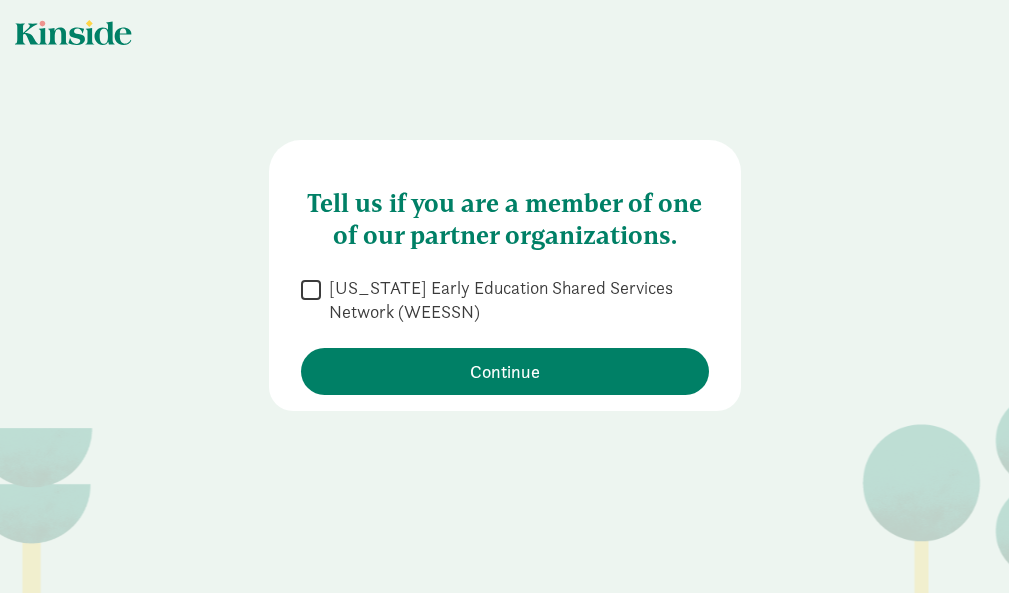 drag, startPoint x: 316, startPoint y: 294, endPoint x: 343, endPoint y: 310, distance: 31.38471 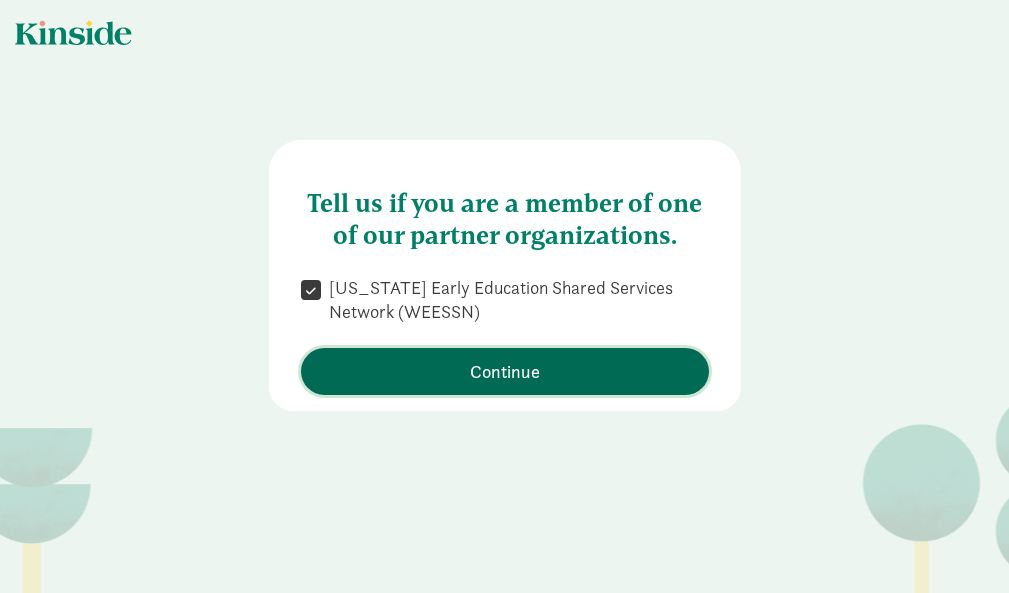 click on "Continue" at bounding box center [505, 371] 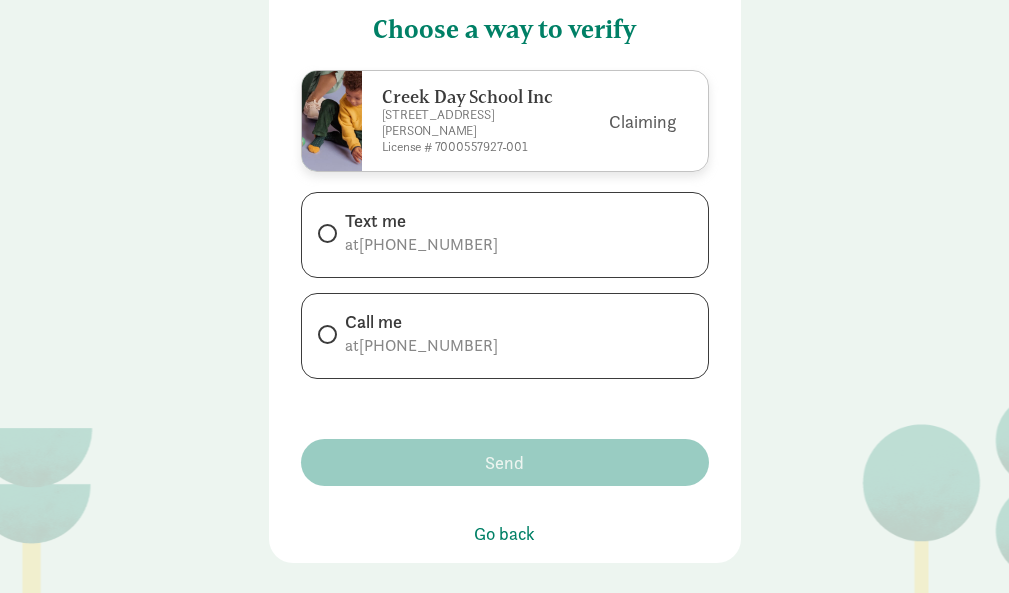 scroll, scrollTop: 188, scrollLeft: 0, axis: vertical 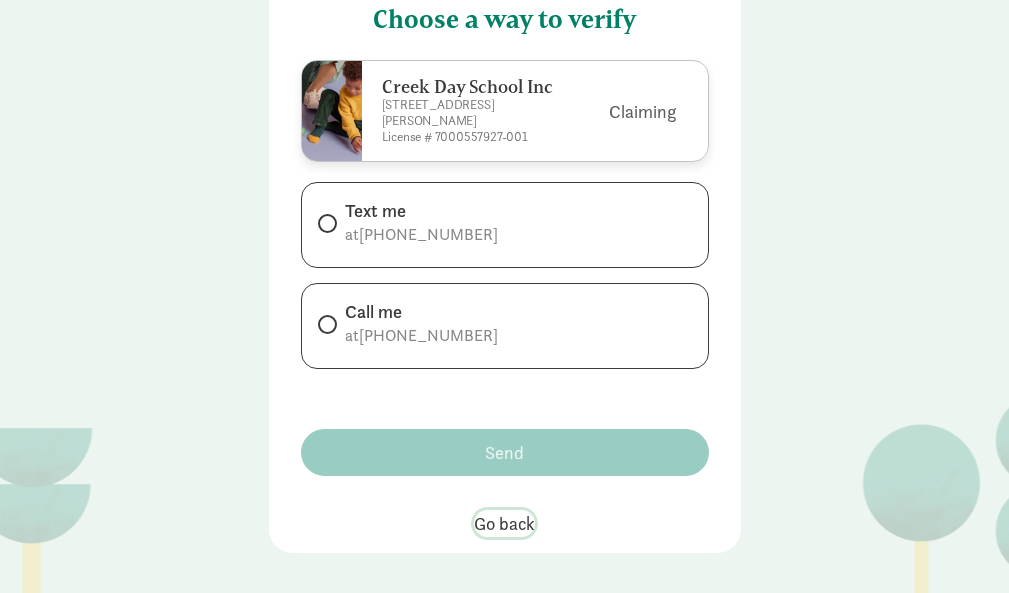 click on "Go back" at bounding box center [504, 523] 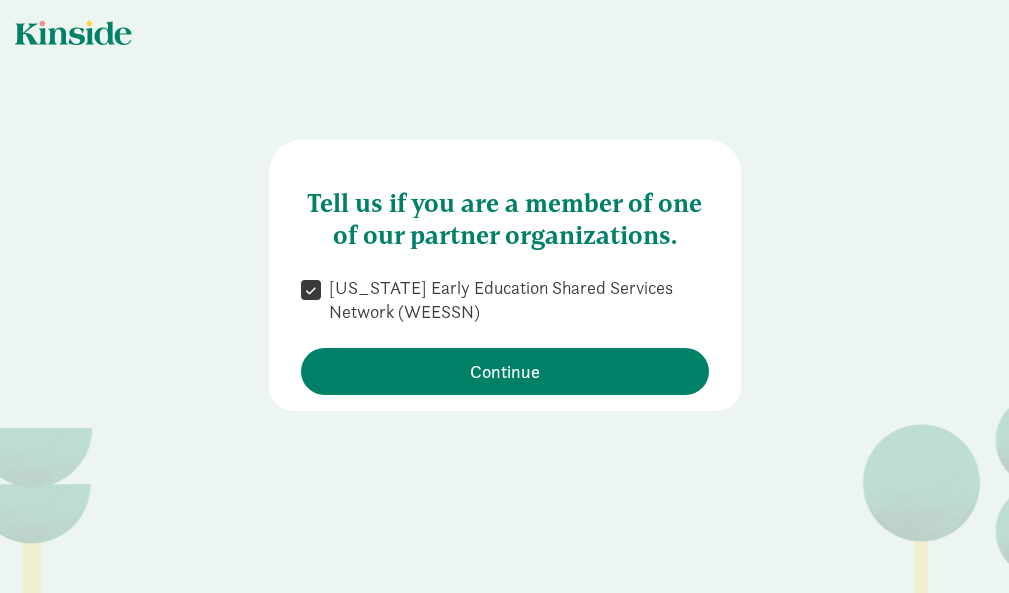 scroll, scrollTop: 0, scrollLeft: 0, axis: both 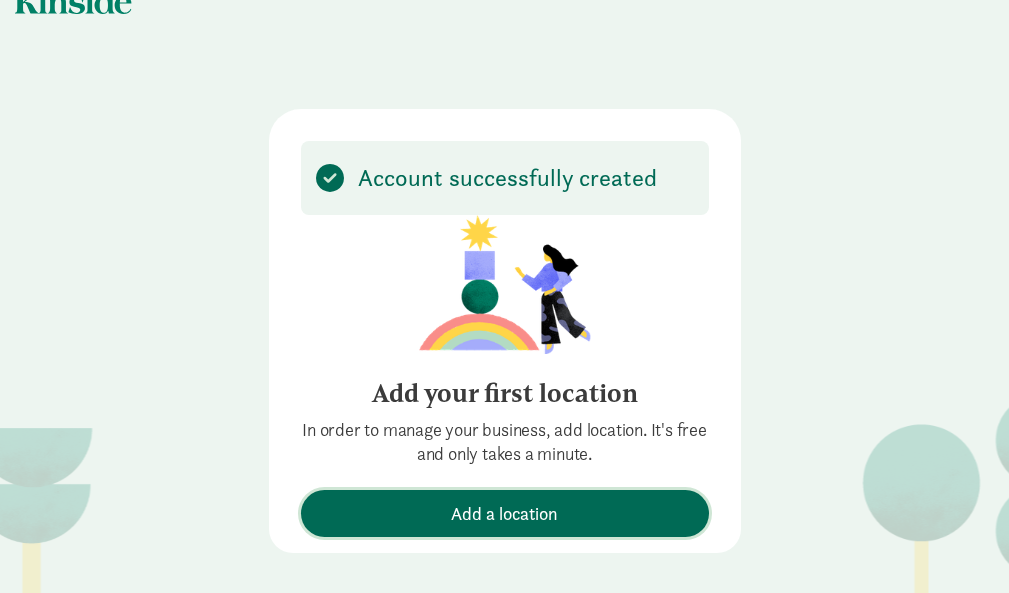 click on "Add a location" at bounding box center [504, 513] 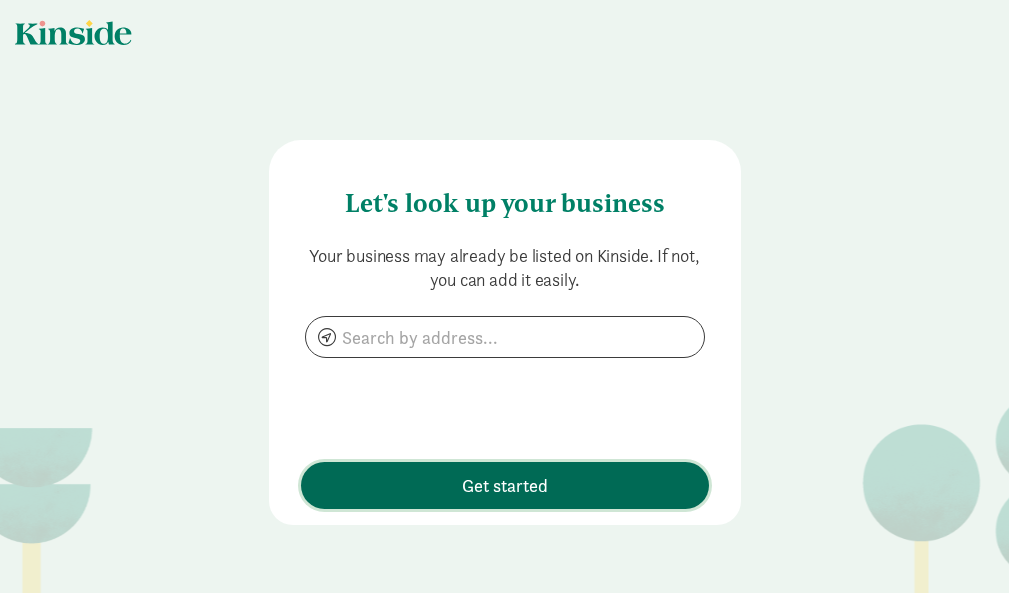 scroll, scrollTop: 0, scrollLeft: 0, axis: both 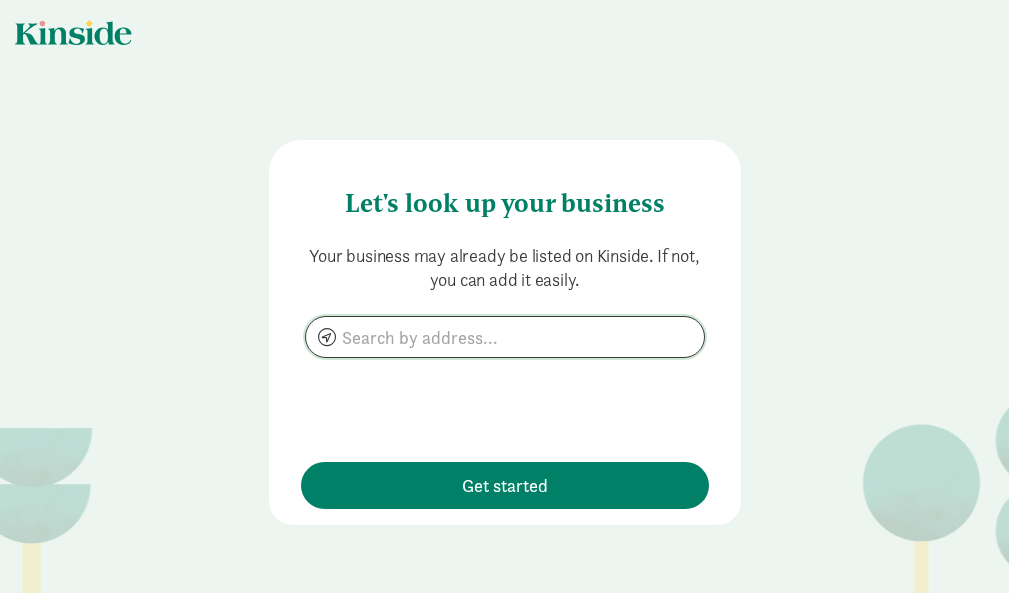 click 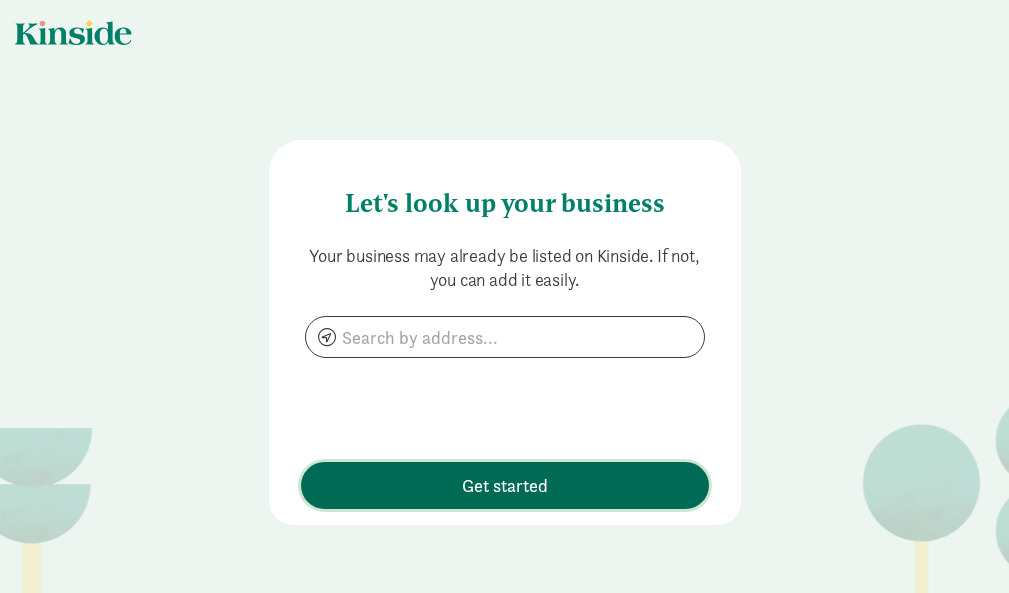 click on "Get started" at bounding box center [505, 485] 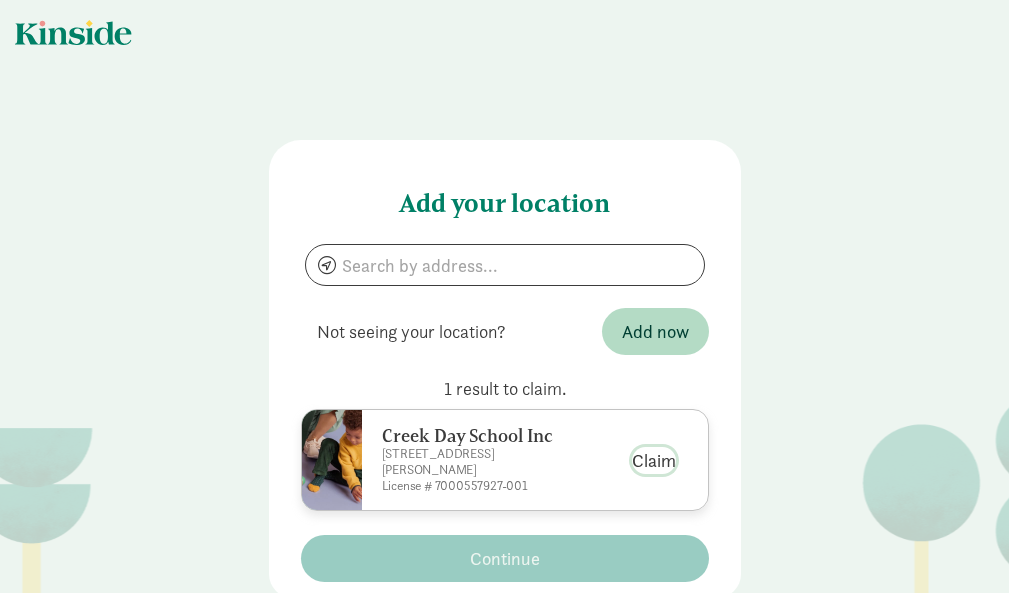 click on "Claim" at bounding box center [654, 460] 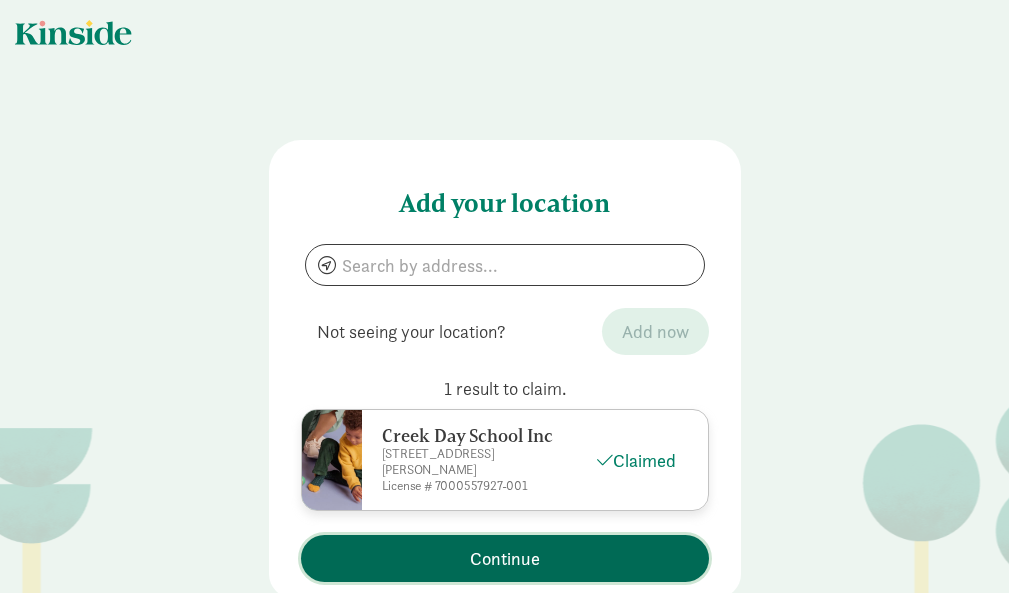 click on "Continue" at bounding box center [505, 558] 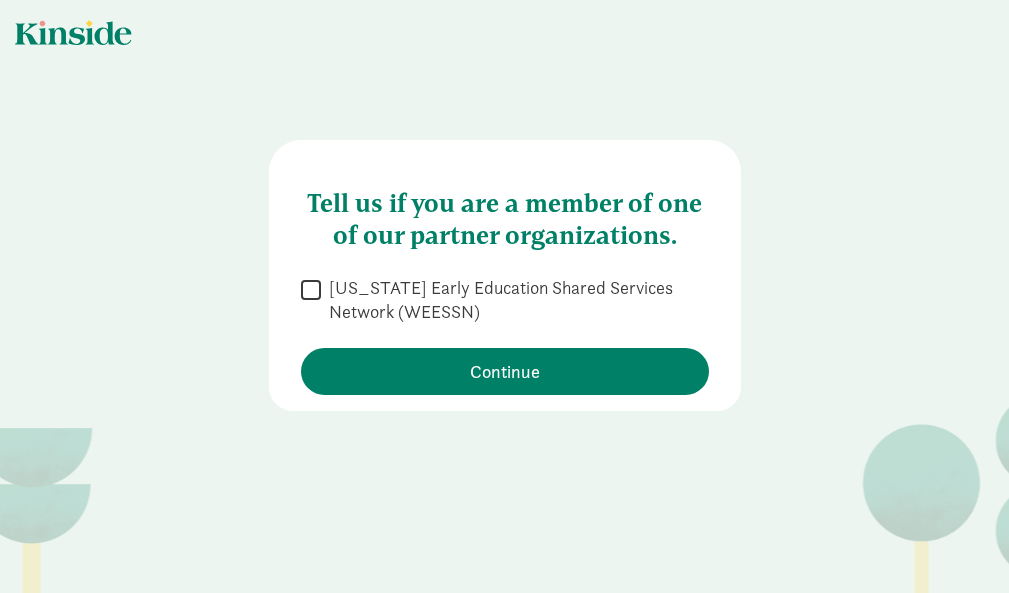 click on "[US_STATE] Early Education Shared Services Network (WEESSN)" at bounding box center [515, 300] 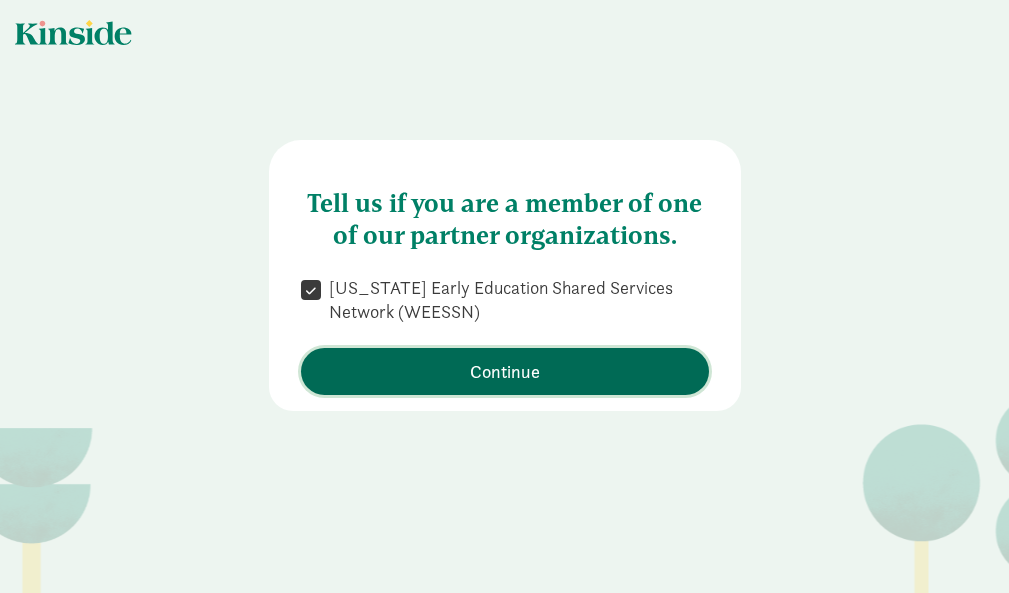 click on "Continue" at bounding box center [505, 371] 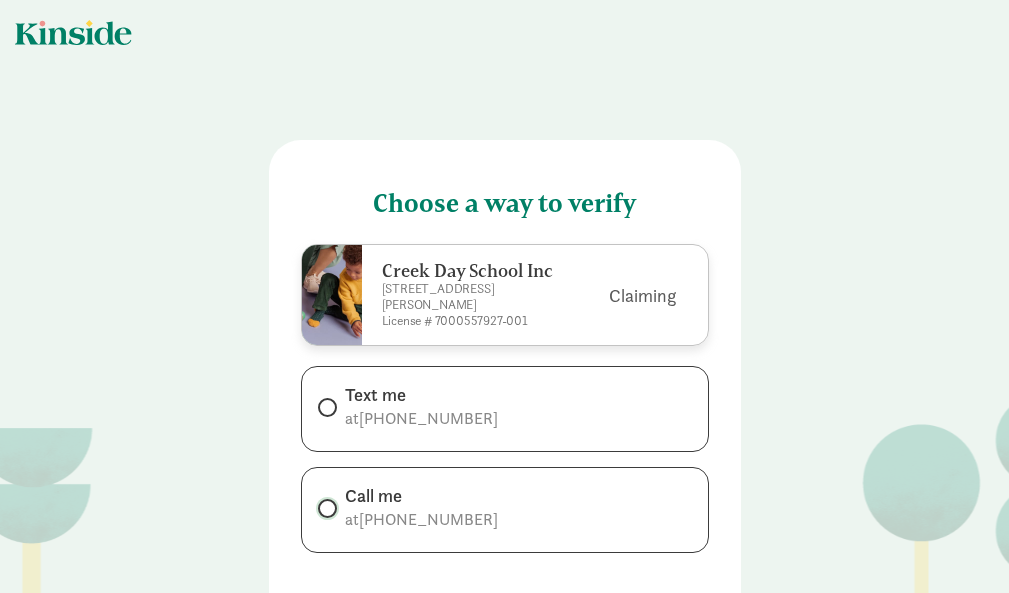 click on "Call me
at  +16082711921" at bounding box center (324, 508) 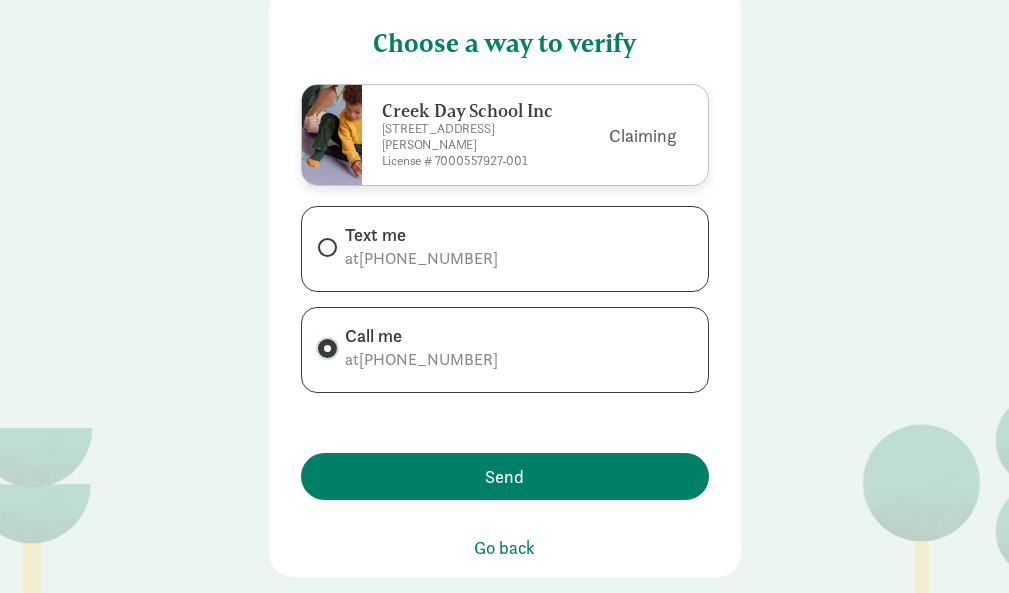 scroll, scrollTop: 188, scrollLeft: 0, axis: vertical 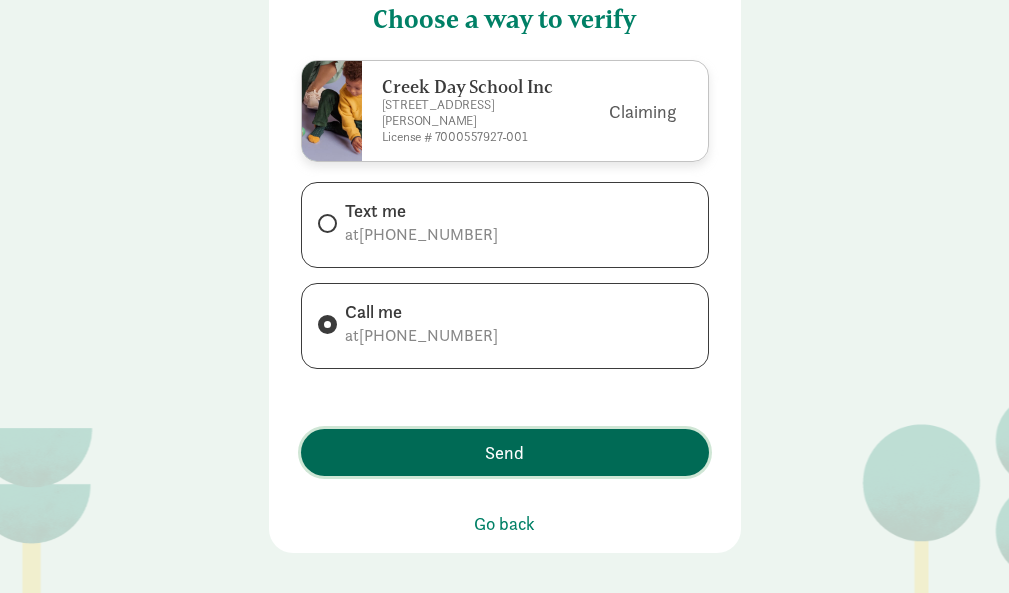 click on "Send" at bounding box center (504, 452) 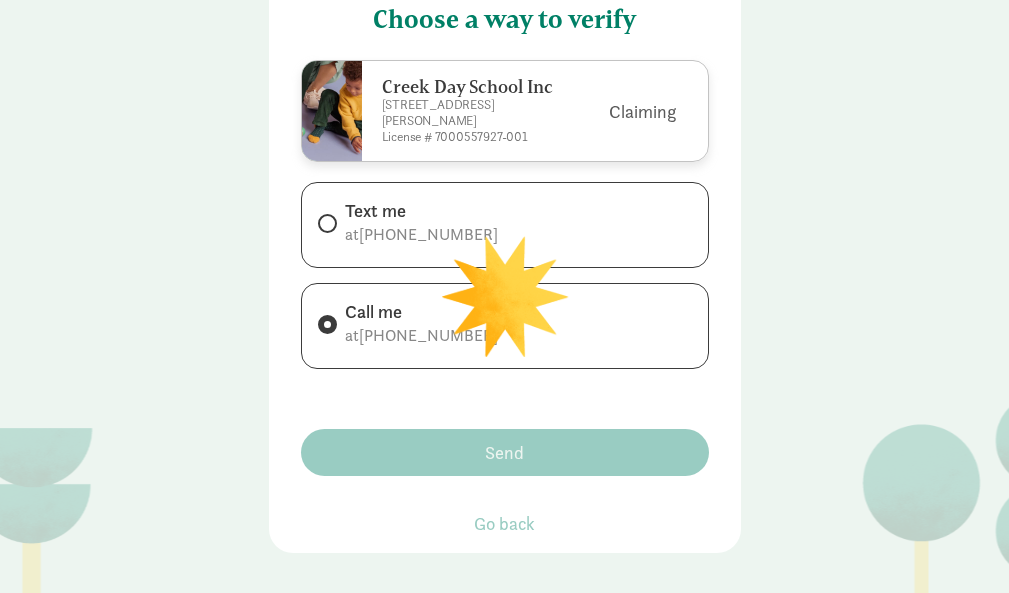 scroll, scrollTop: 0, scrollLeft: 0, axis: both 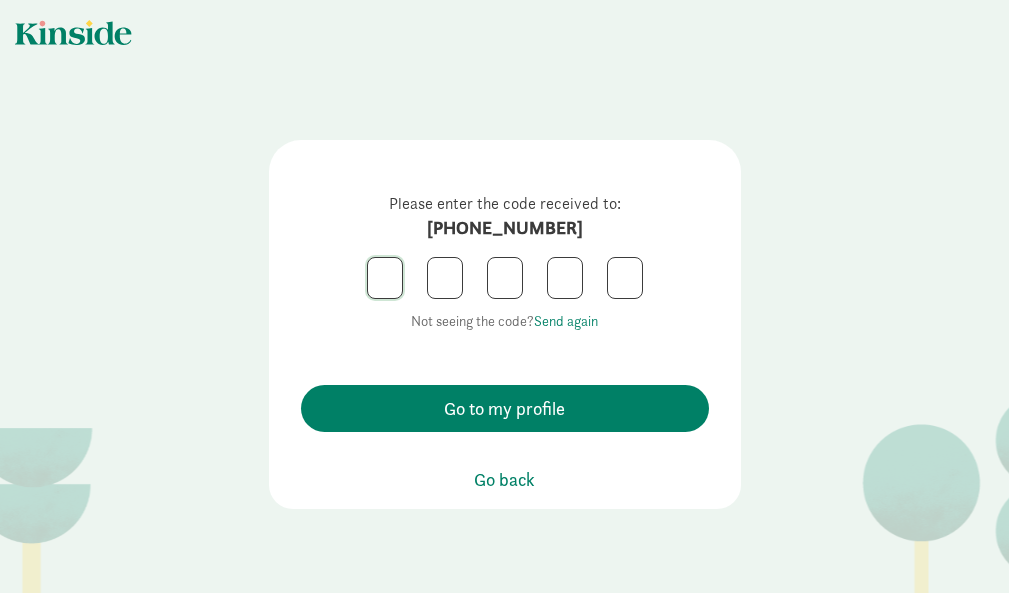 click 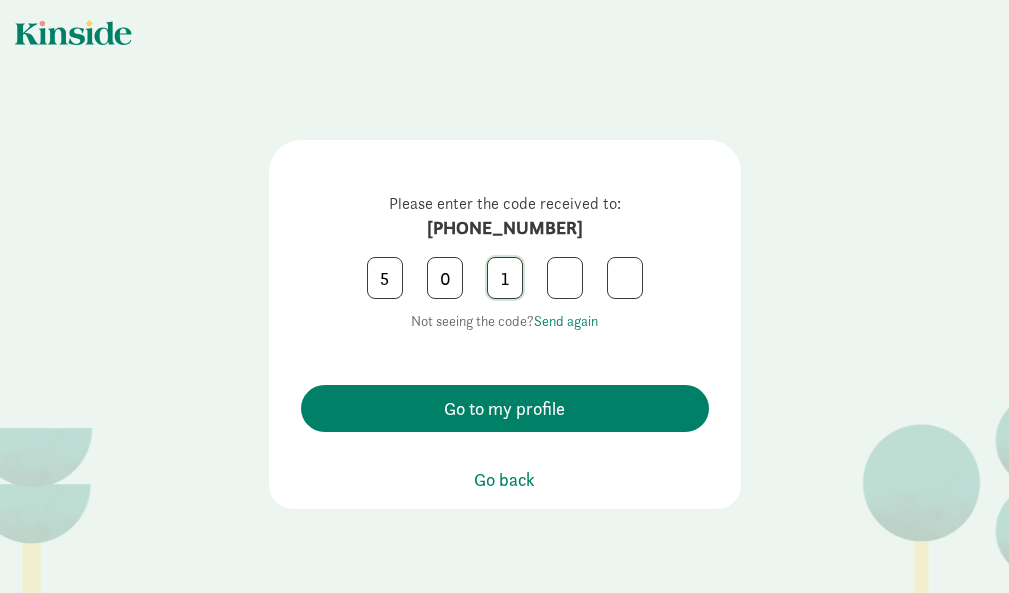 click on "1" 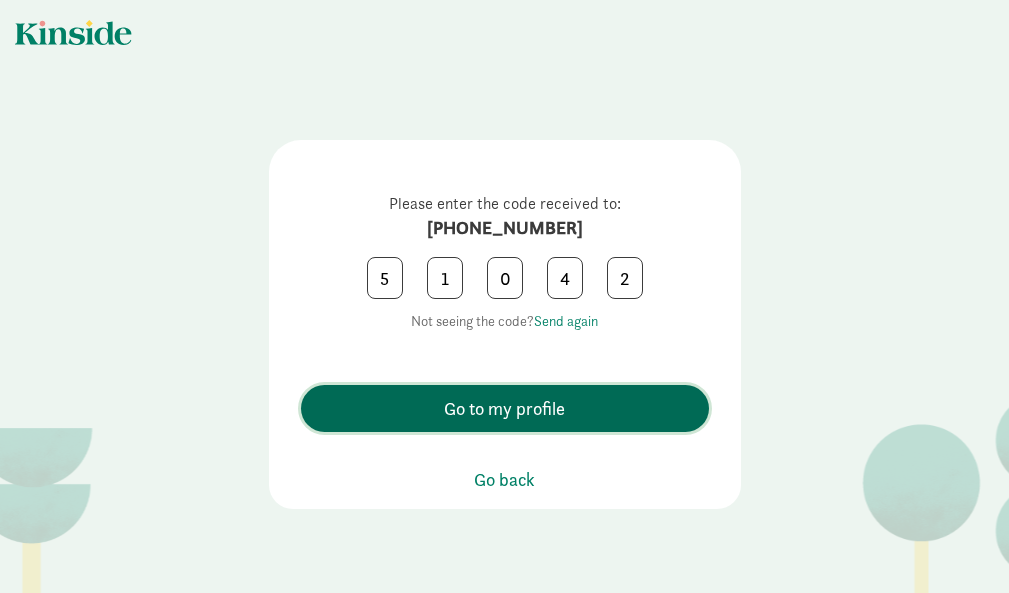 click on "Go to my profile" at bounding box center (504, 408) 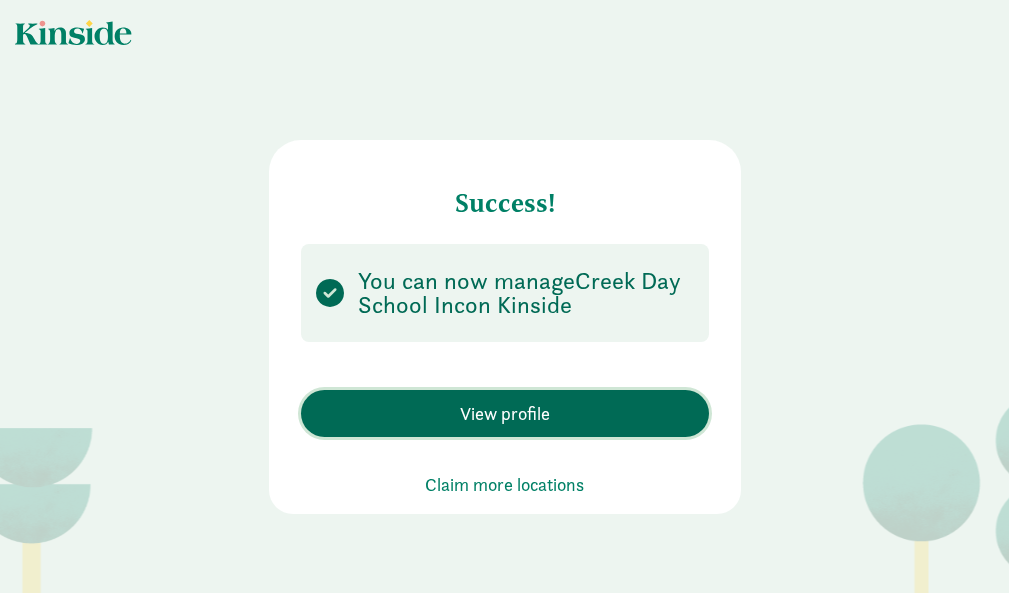 click on "View profile" at bounding box center (505, 413) 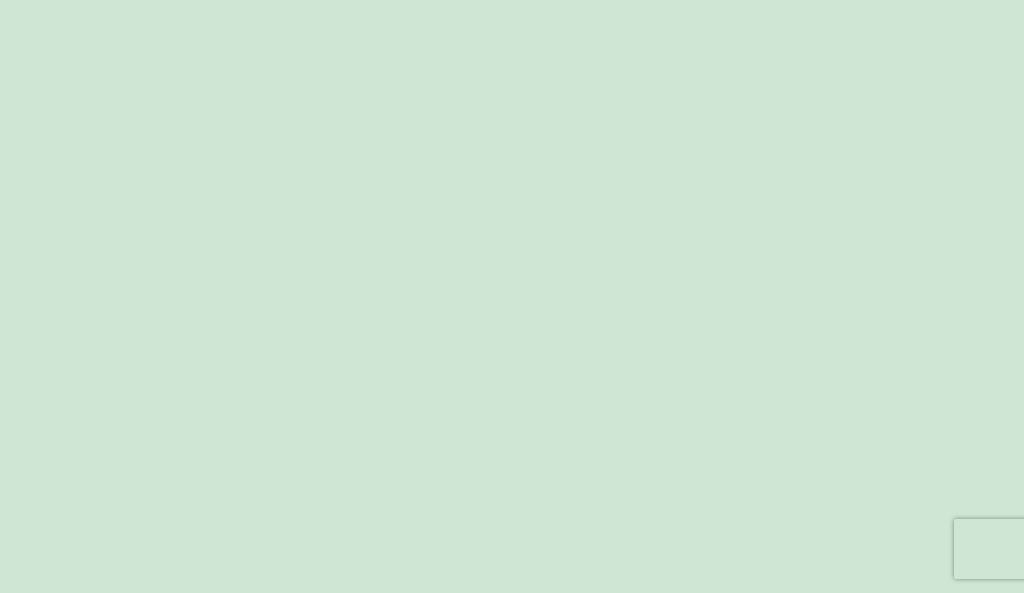 scroll, scrollTop: 0, scrollLeft: 0, axis: both 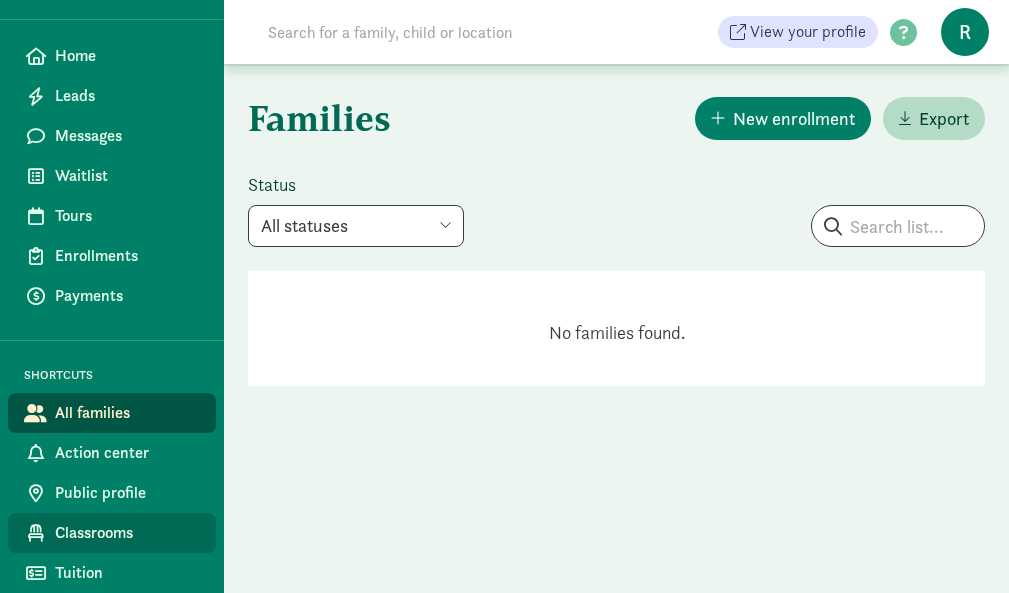 click on "Classrooms" at bounding box center [127, 533] 